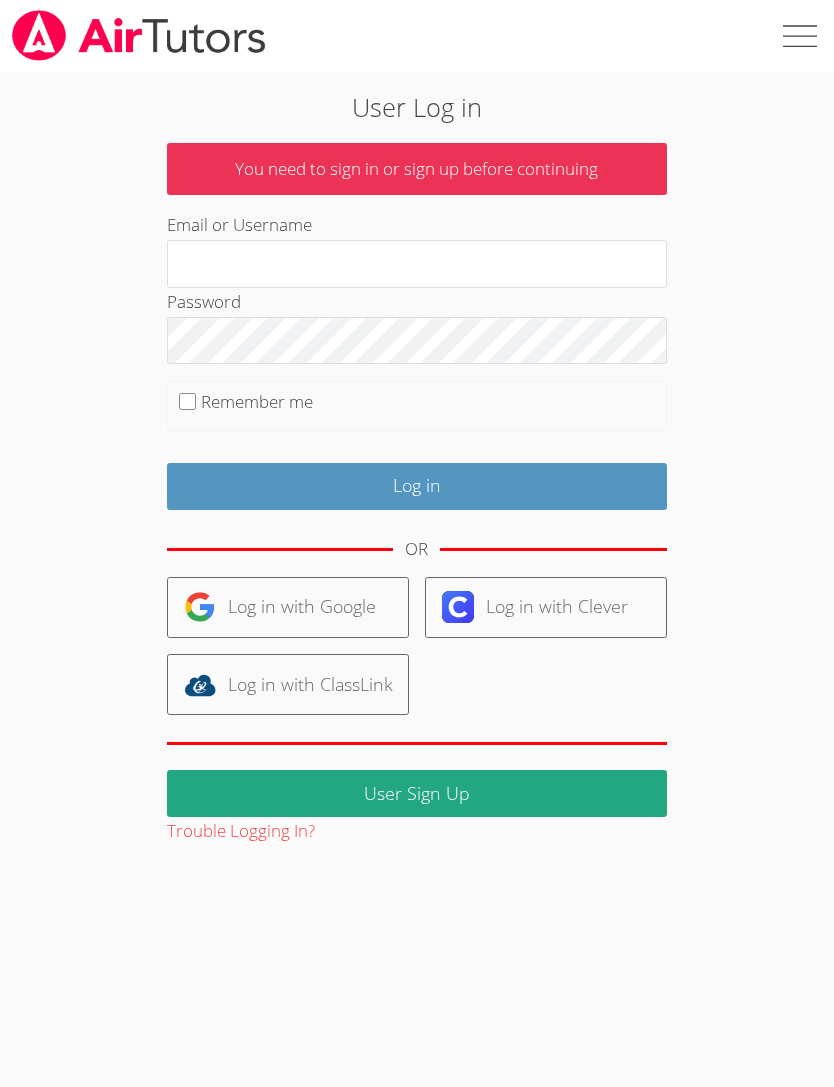 scroll, scrollTop: 0, scrollLeft: 0, axis: both 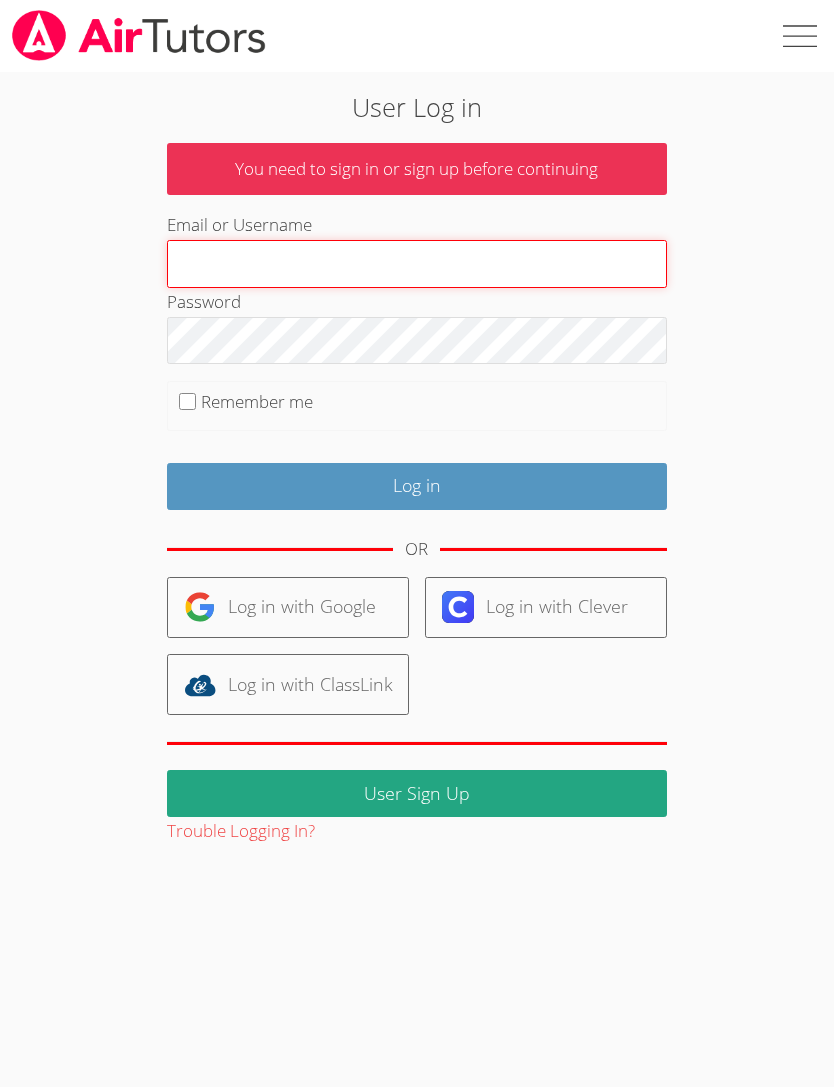 type on "[LAST]" 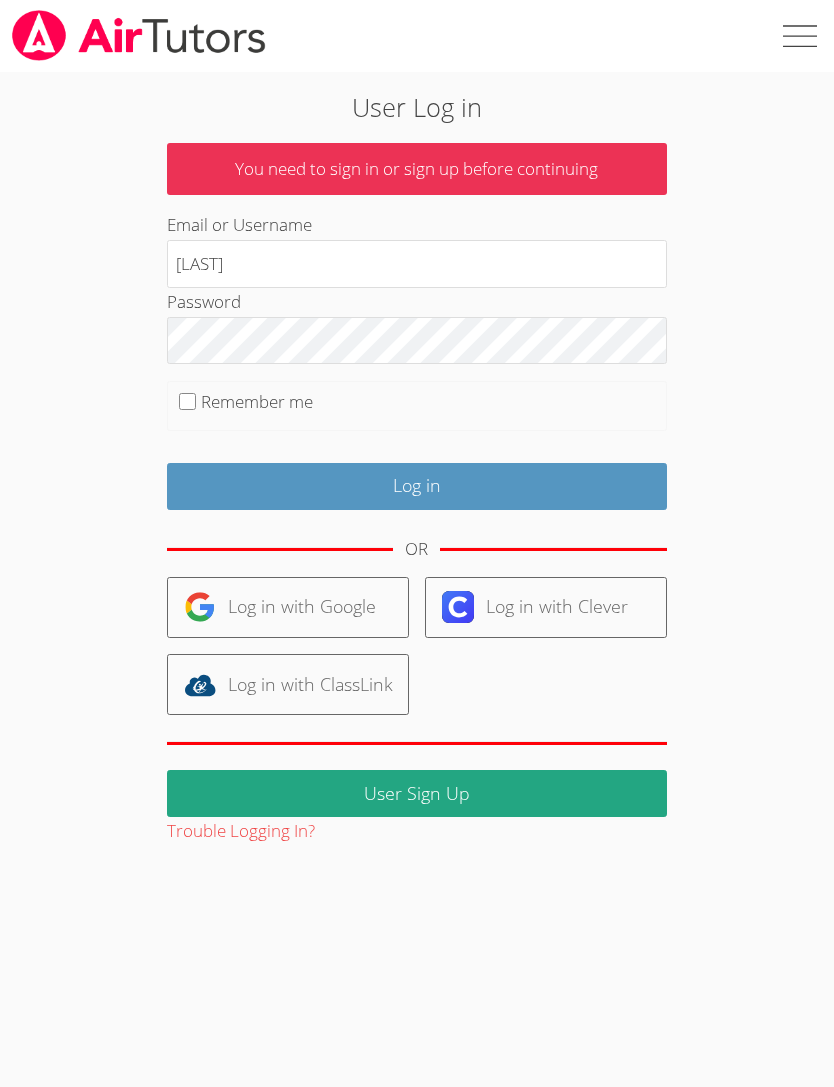 click on "Log in" at bounding box center [417, 486] 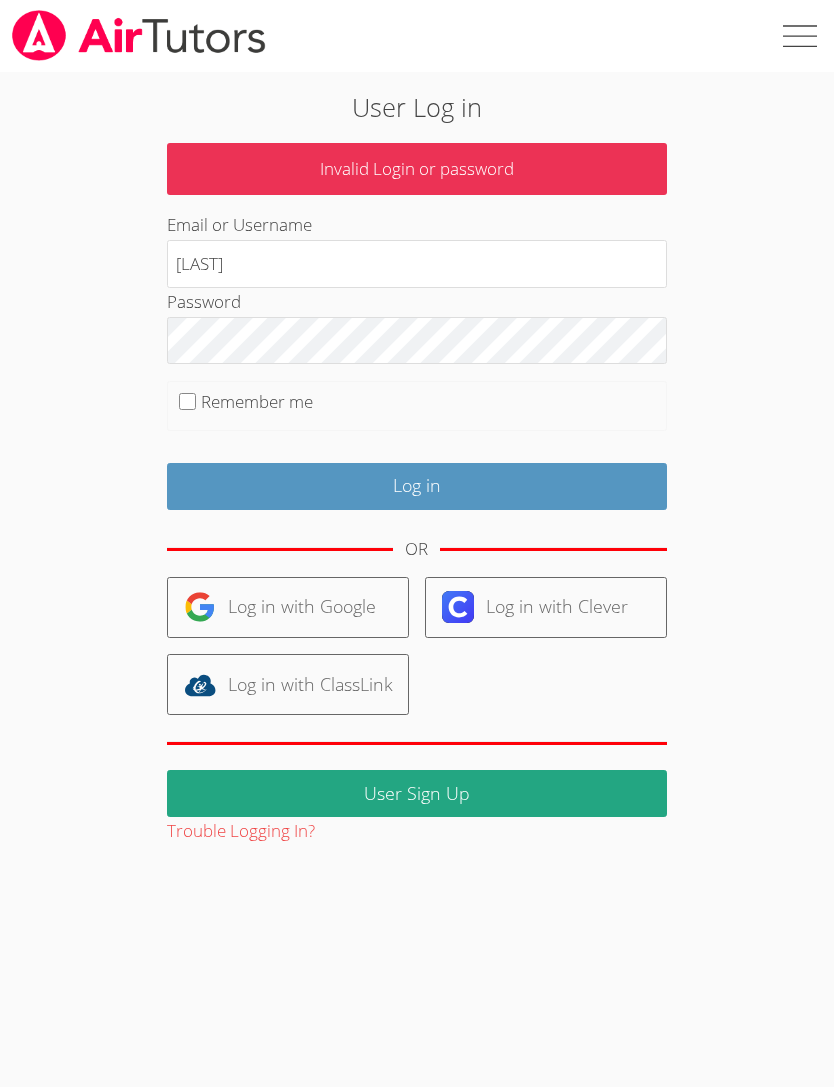 scroll, scrollTop: 0, scrollLeft: 0, axis: both 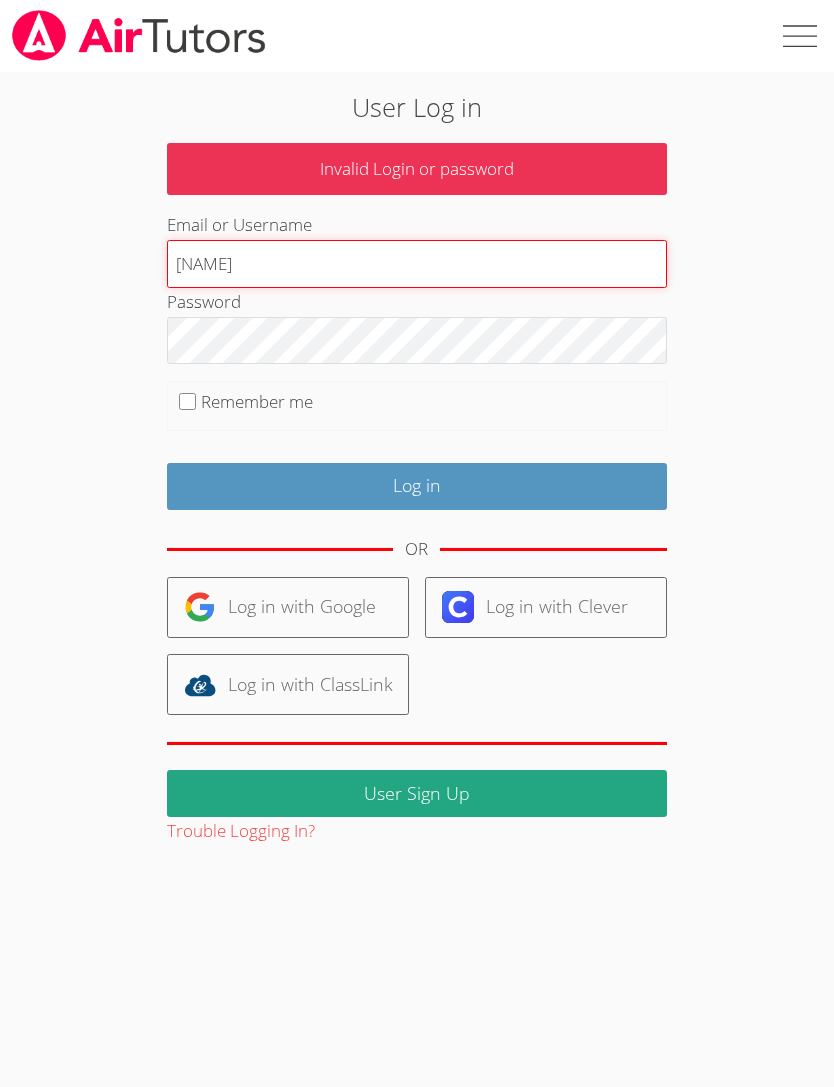 click on "Asmullen" at bounding box center (417, 264) 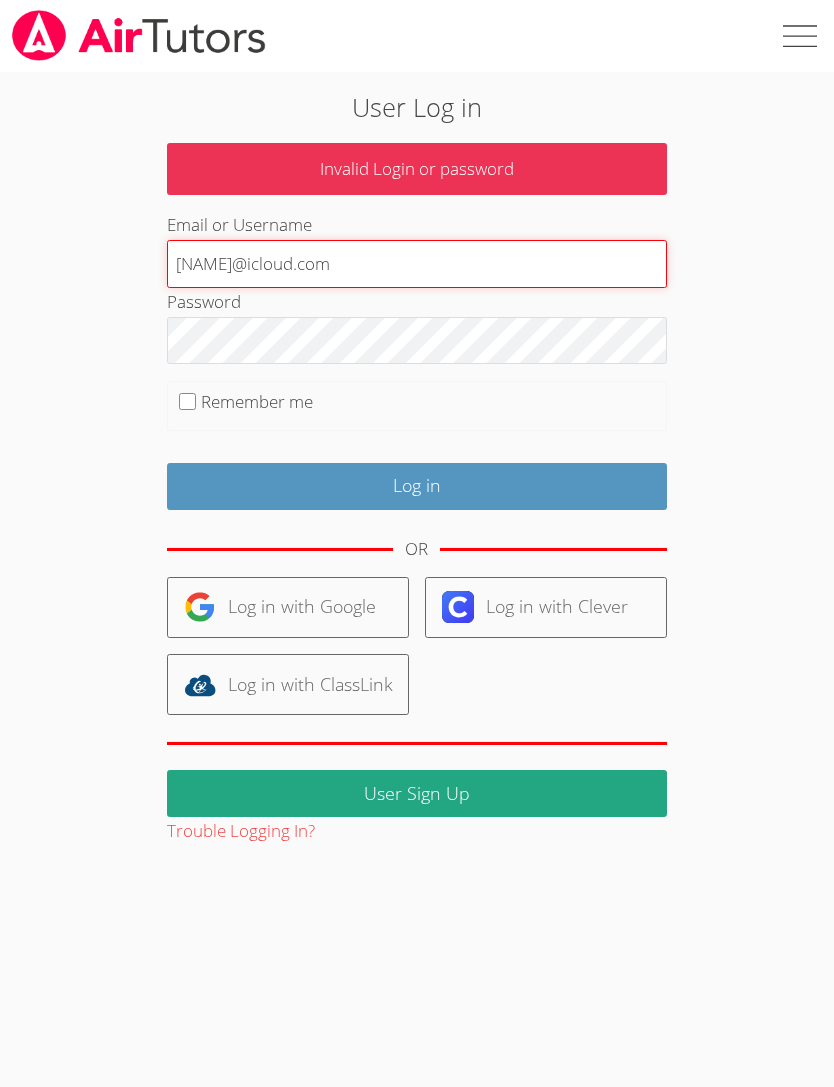 type on "Sherquoias@icloud.com" 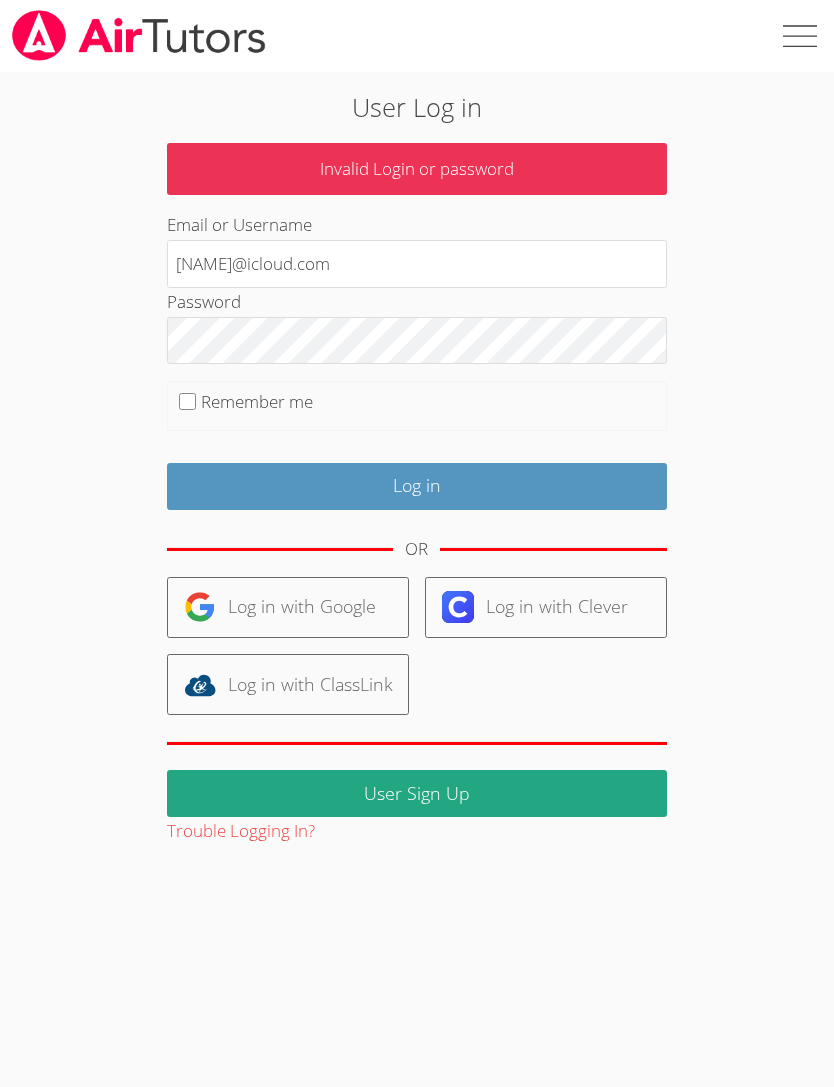 click on "Log in" at bounding box center (417, 486) 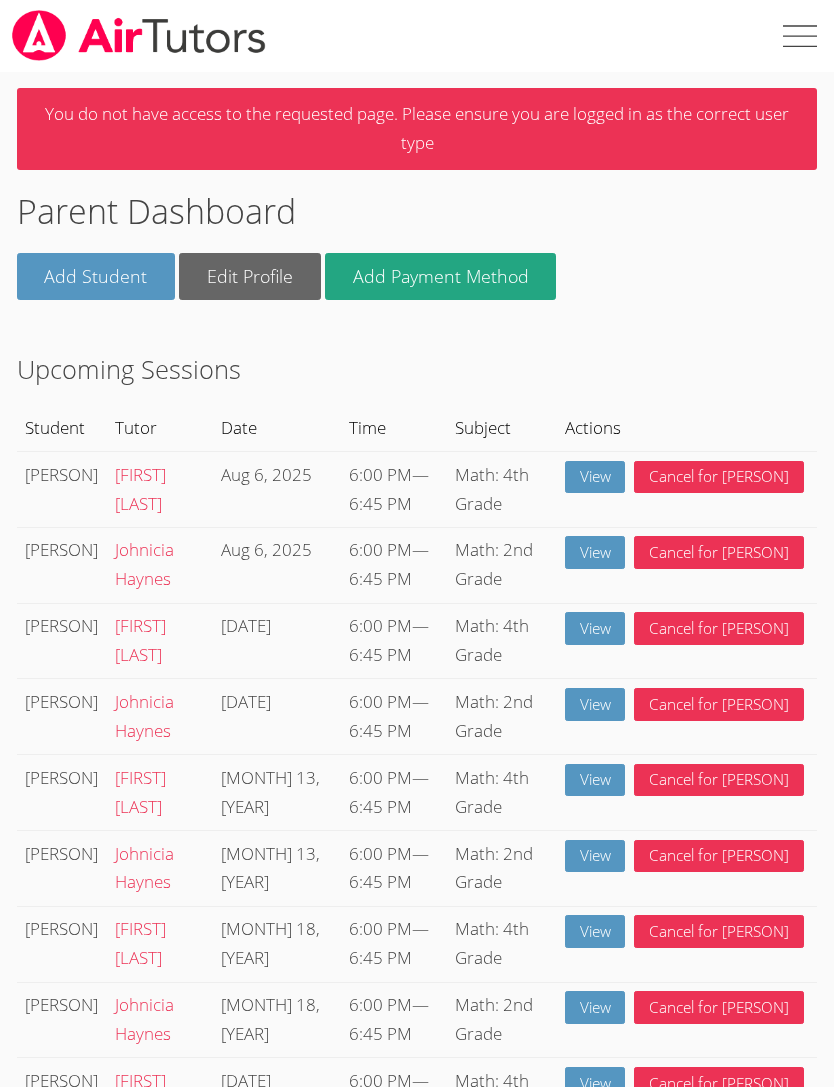scroll, scrollTop: 0, scrollLeft: 0, axis: both 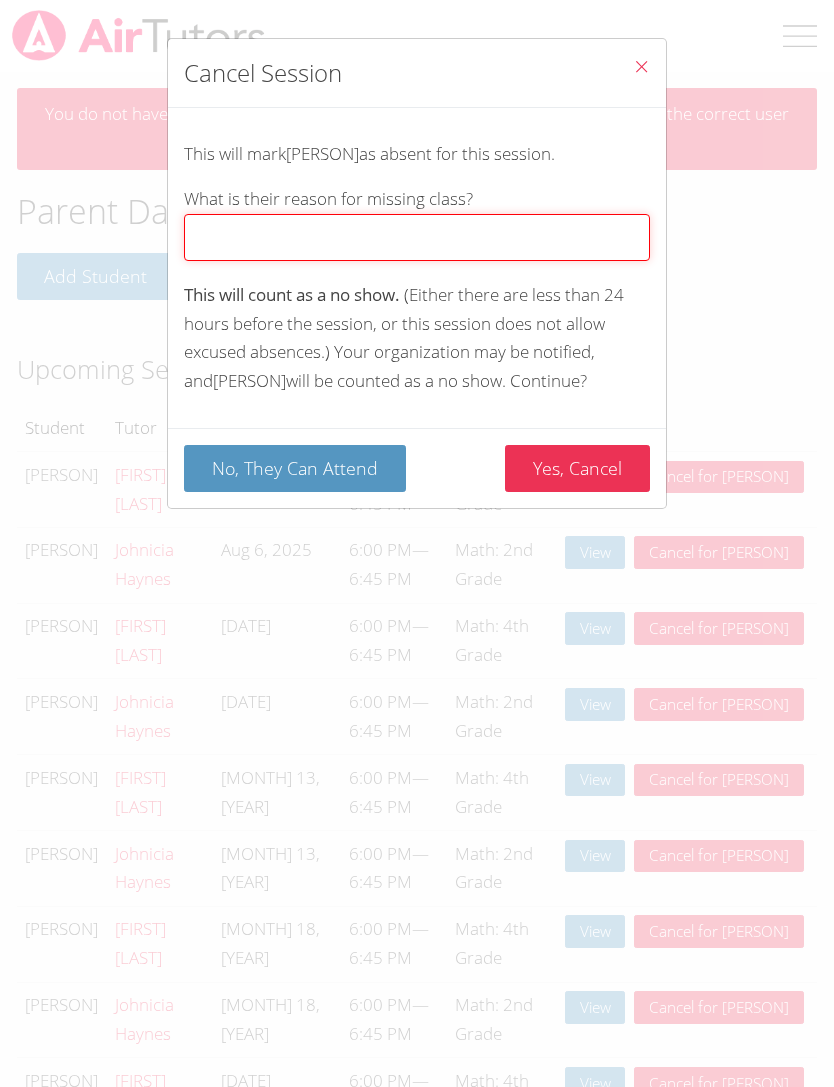 click on "What is their reason for missing class?" at bounding box center (417, 237) 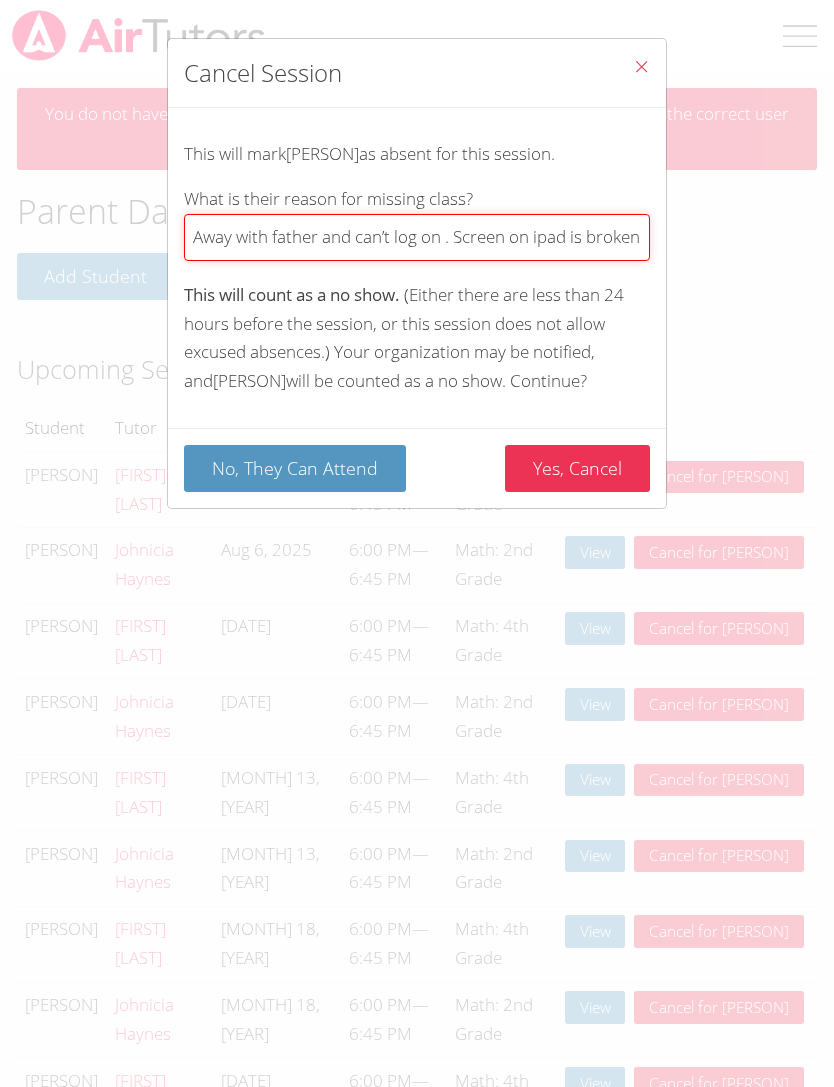 type on "Away with father and can’t log on . Screen on ipad is broken unfortunately." 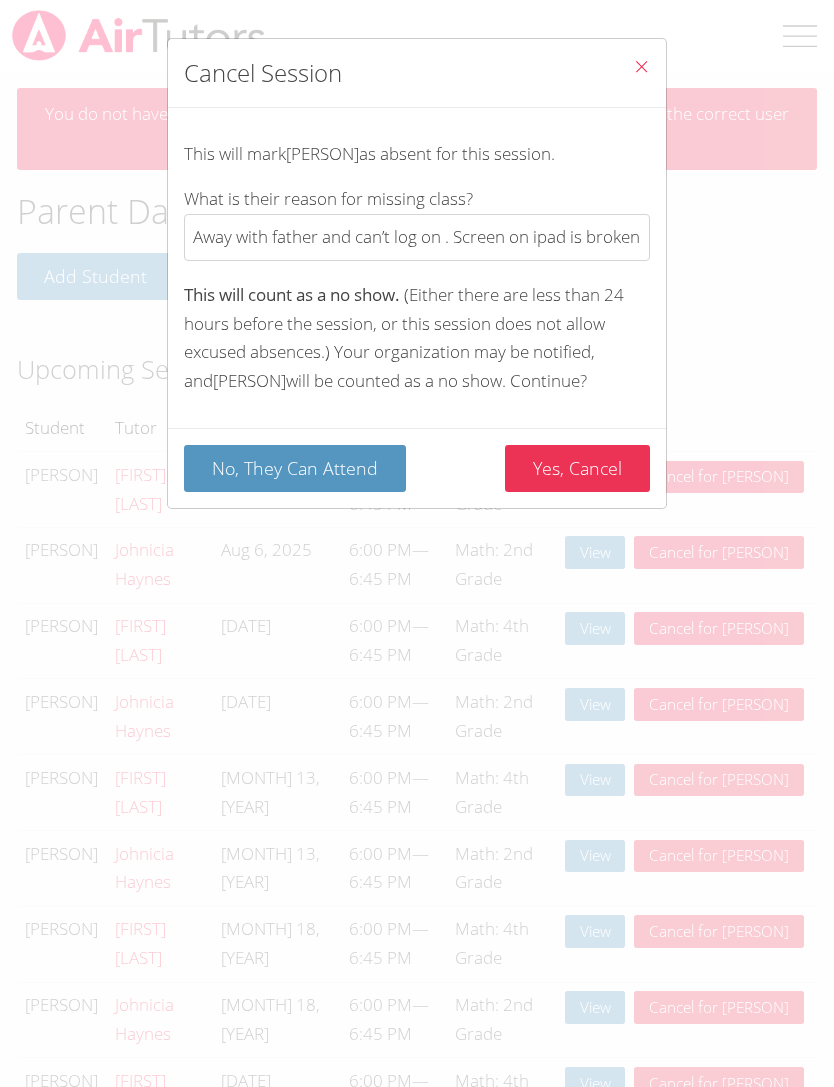 click on "Yes, Cancel" at bounding box center [577, 468] 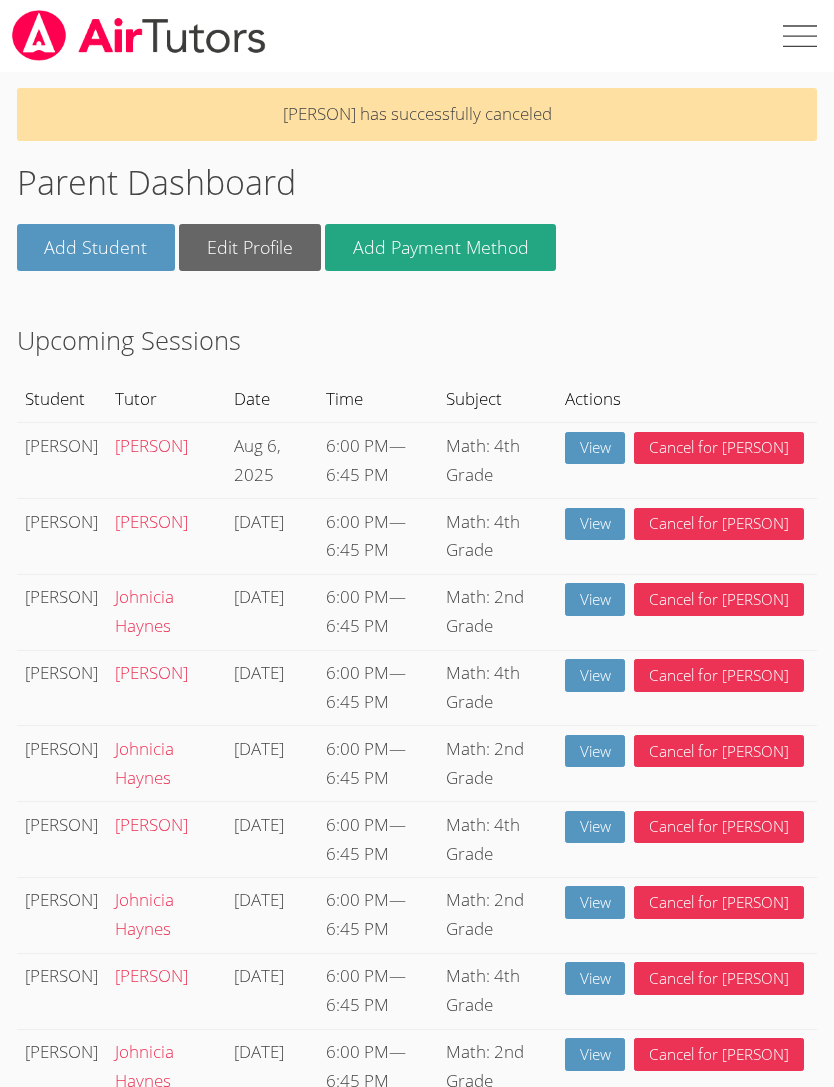 scroll, scrollTop: 0, scrollLeft: 0, axis: both 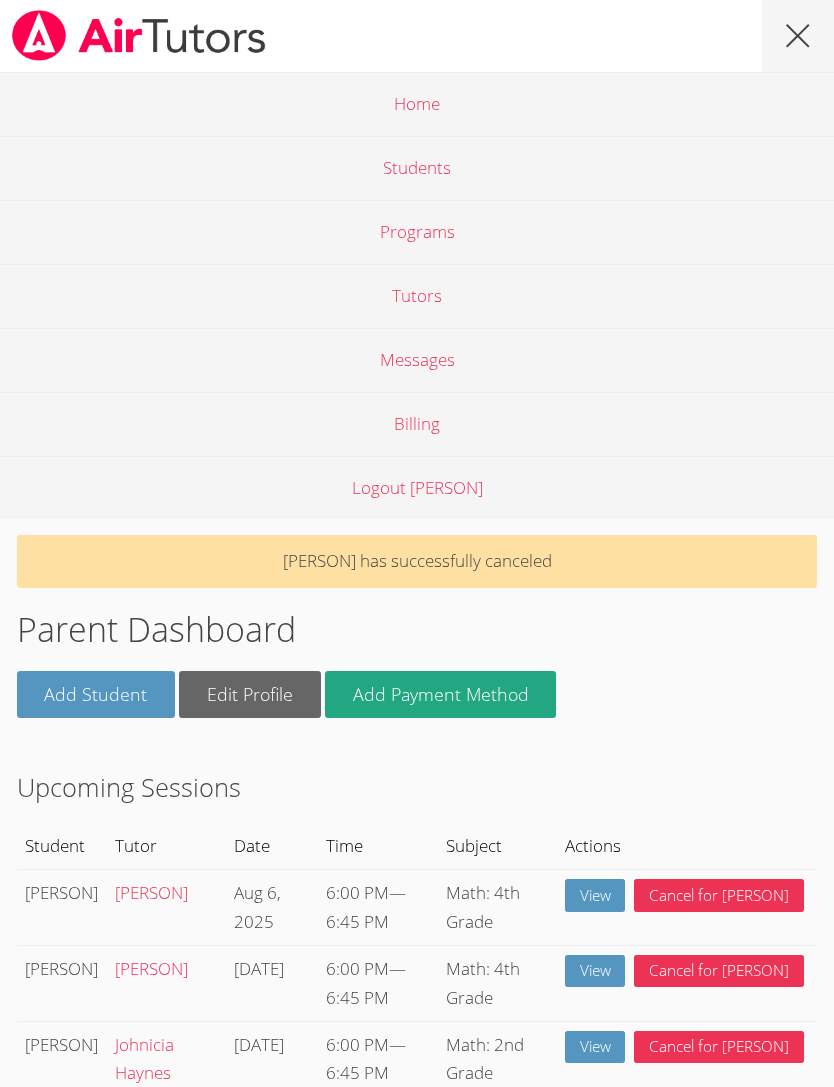 click on "Students" at bounding box center [417, 168] 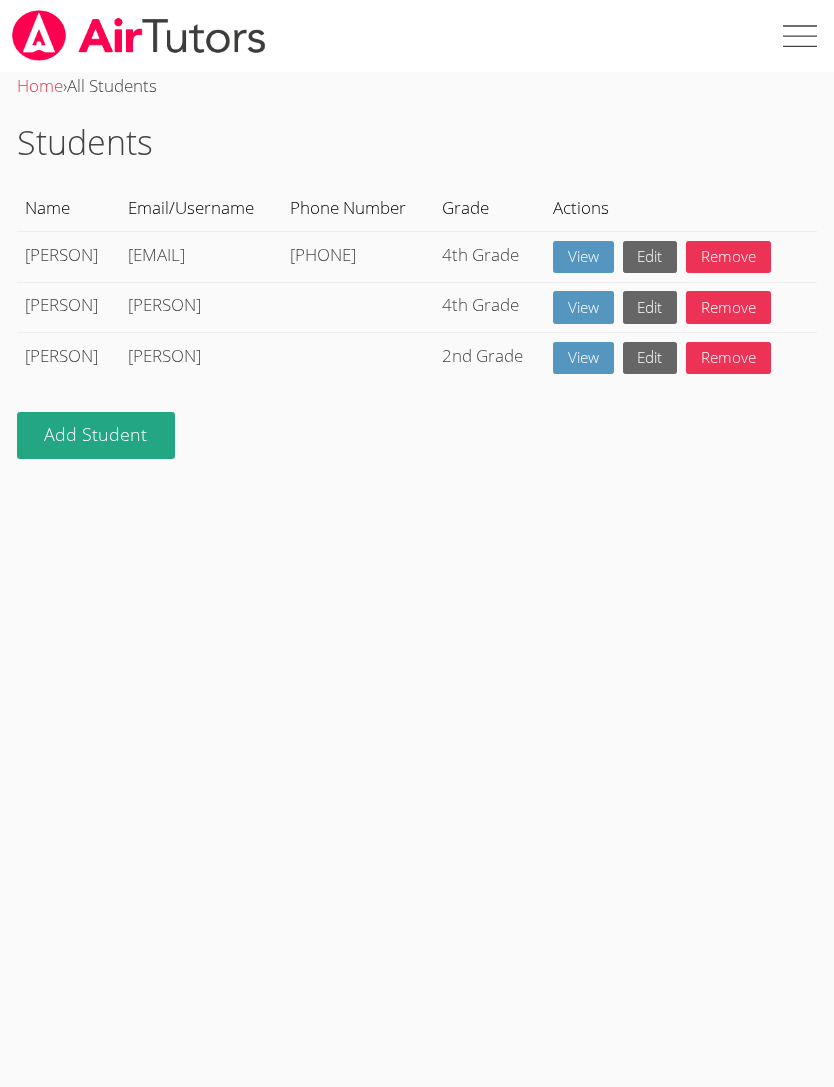 click at bounding box center [798, 36] 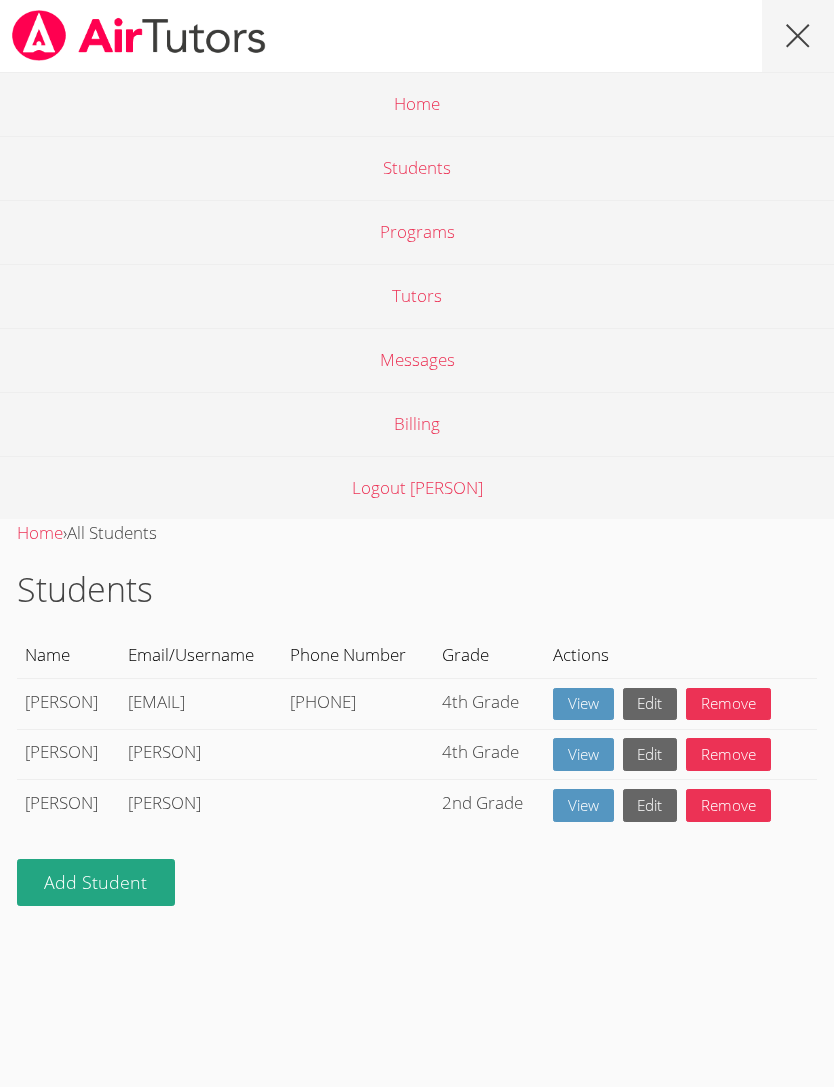 click on "Programs" at bounding box center [417, 232] 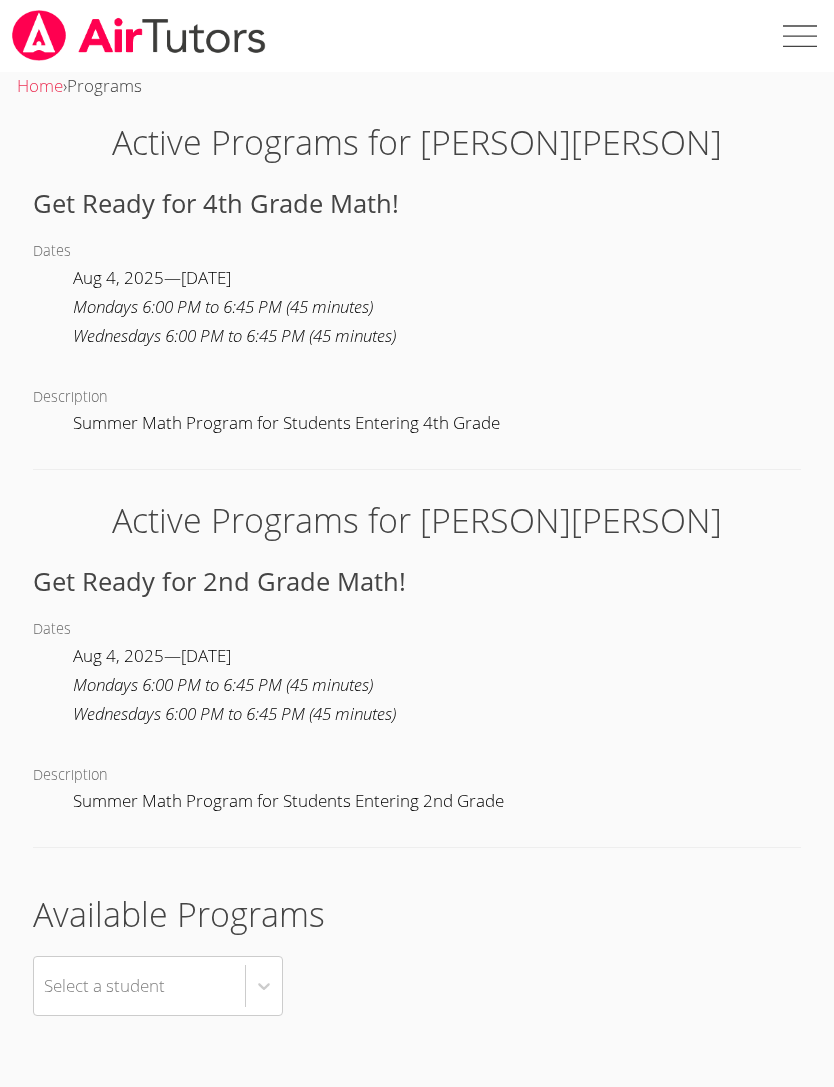 click on "Monday s   6:00 PM   to   6:45 PM   ( 45 minutes )" at bounding box center (234, 307) 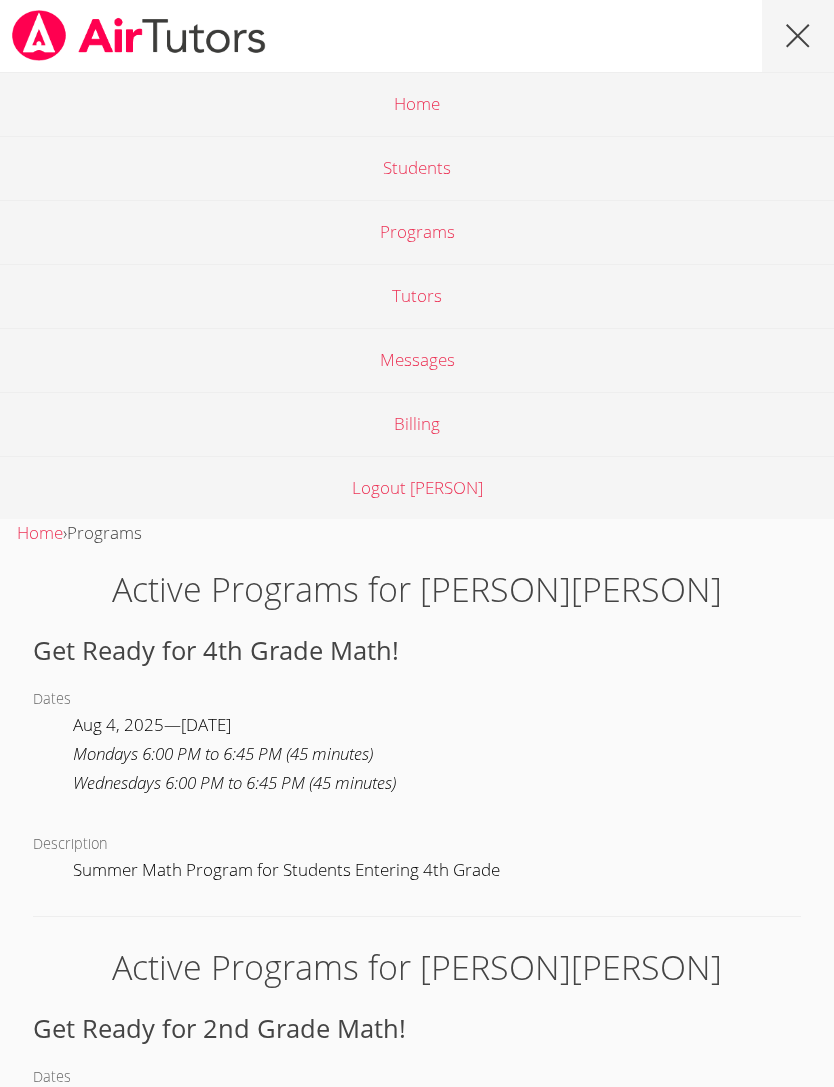 click on "Programs" at bounding box center (417, 232) 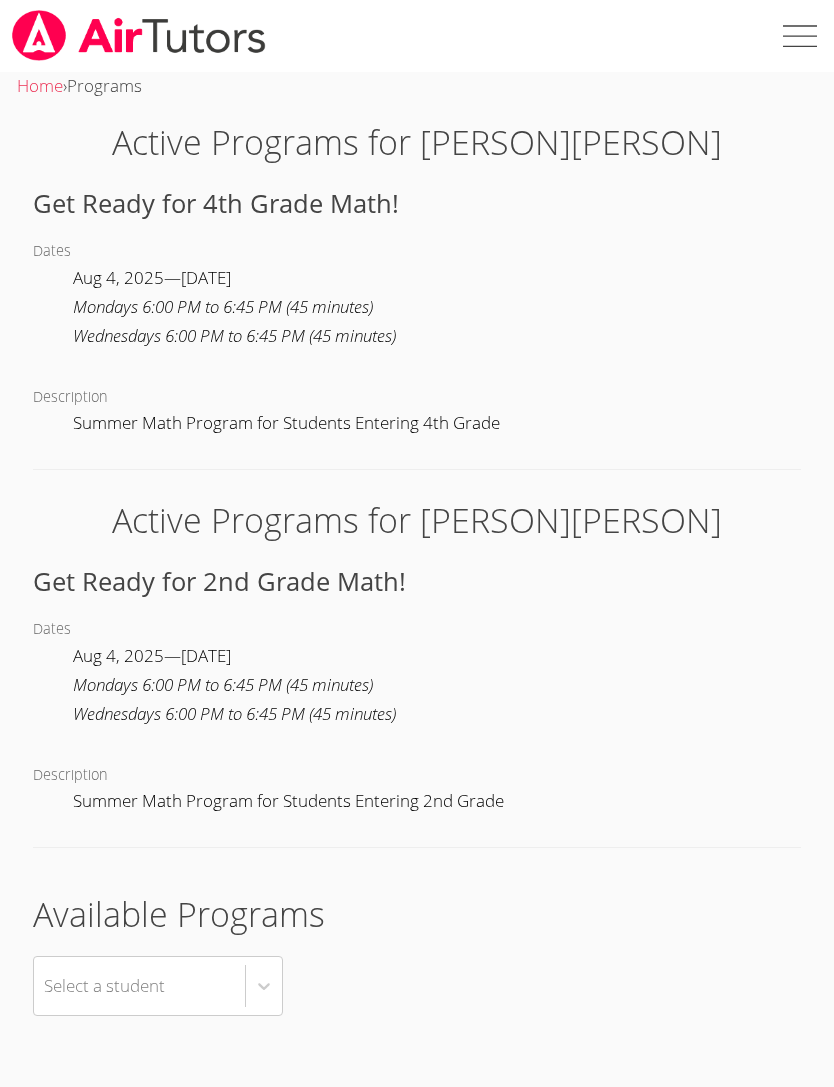 click at bounding box center [798, 36] 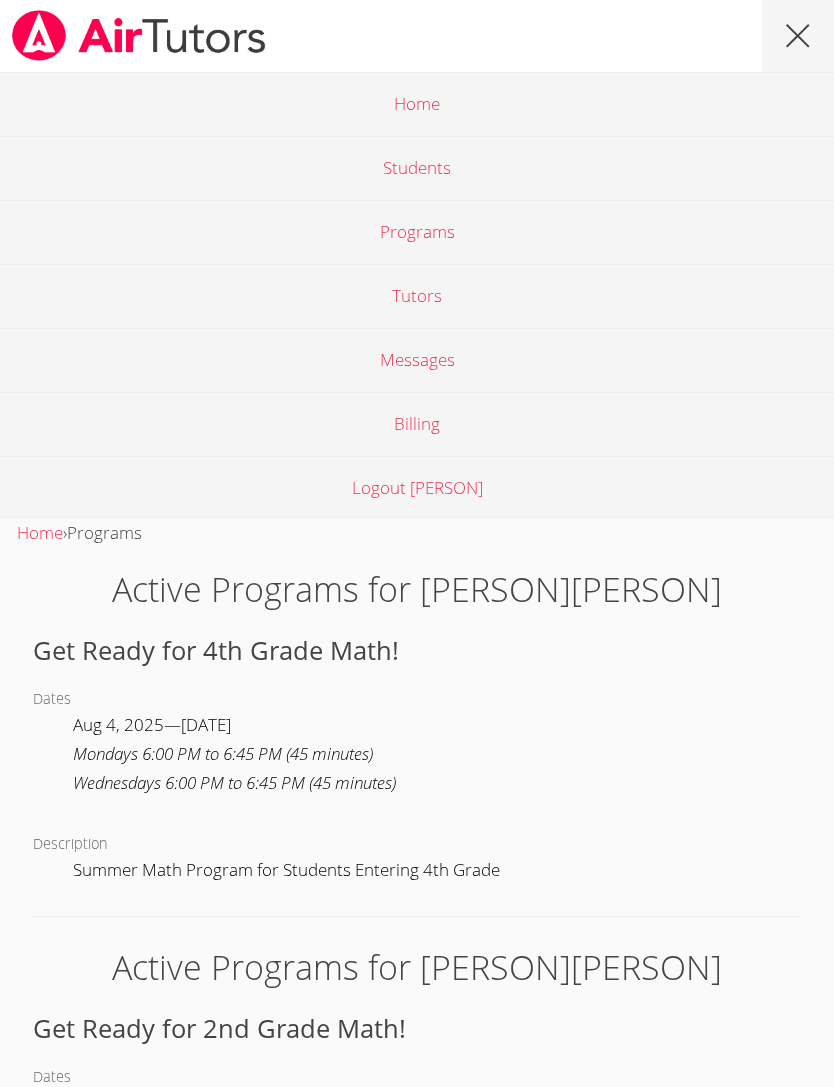 click on "Messages" at bounding box center [417, 359] 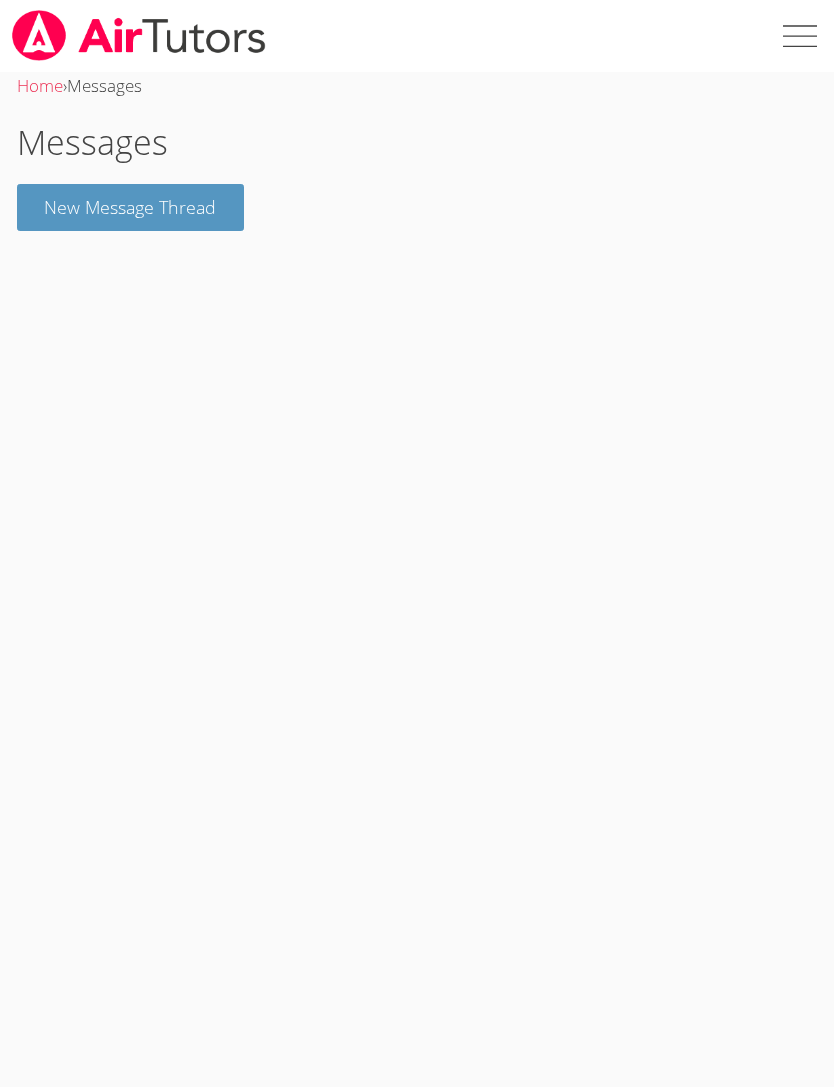 click on "New Message Thread" at bounding box center (131, 207) 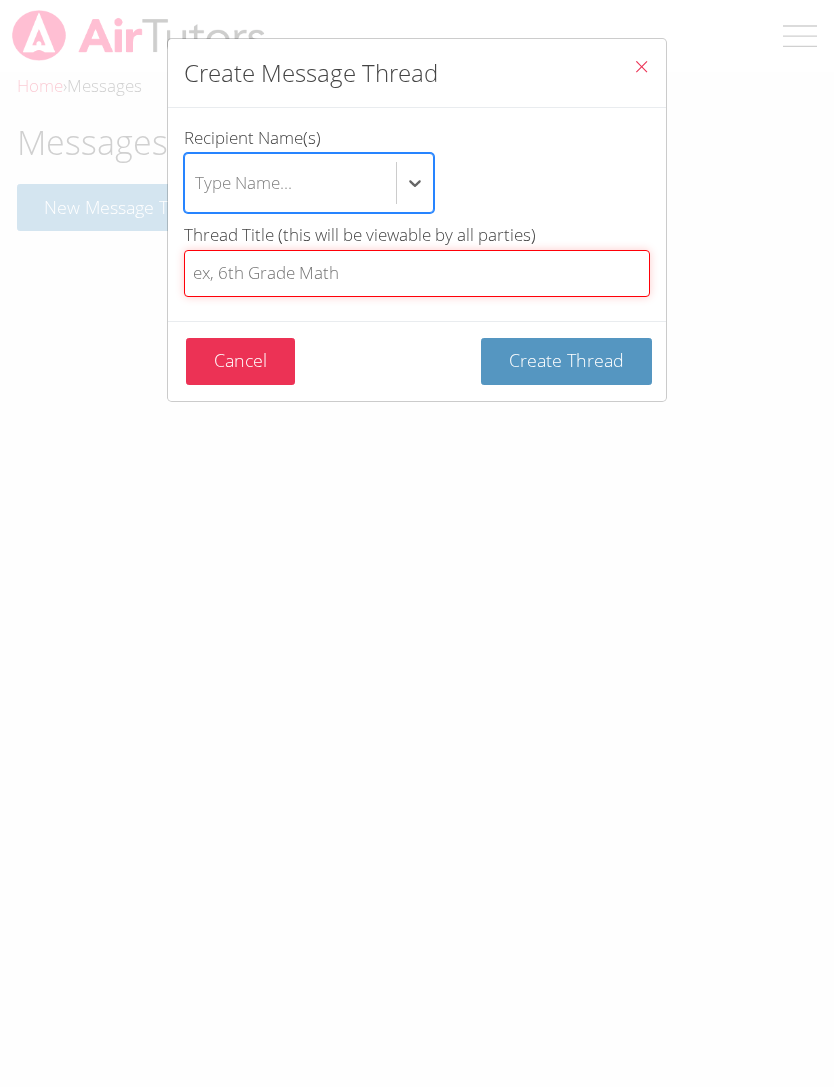 click on "Thread Title (this will be viewable by all parties)" at bounding box center (417, 273) 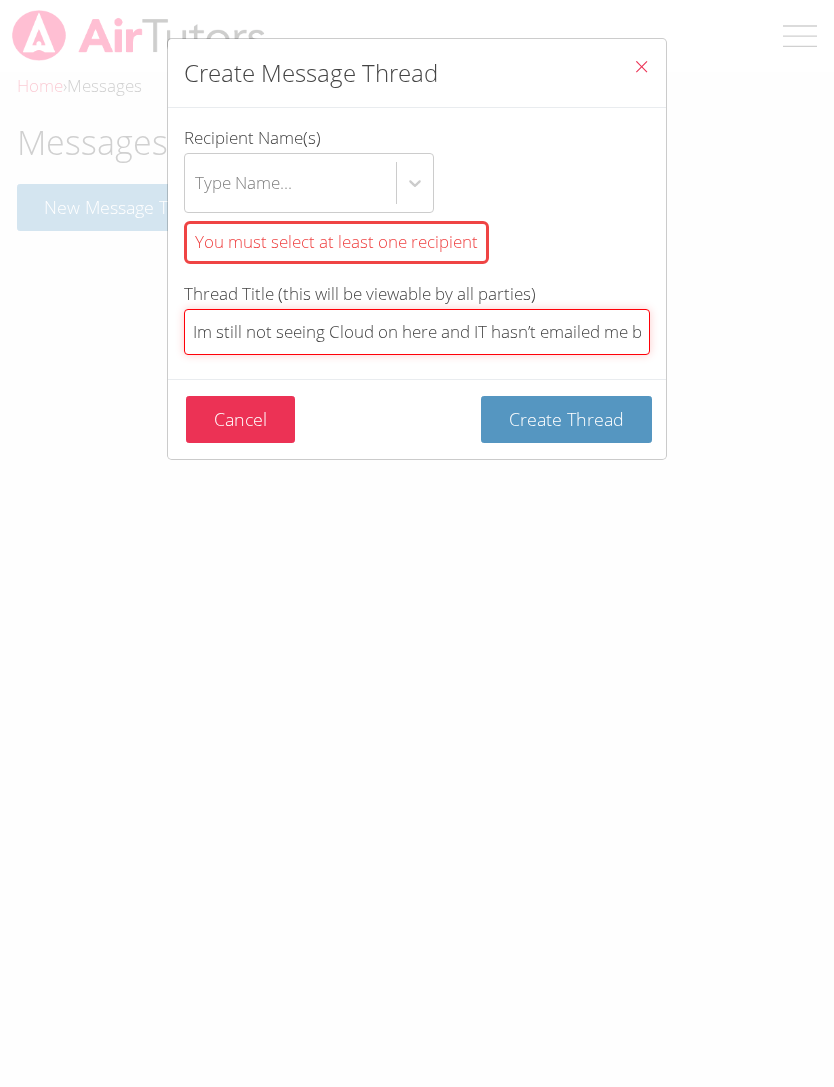 click on "Im still not seeing Cloud on here and IT hasn’t emailed me back yet" at bounding box center (417, 332) 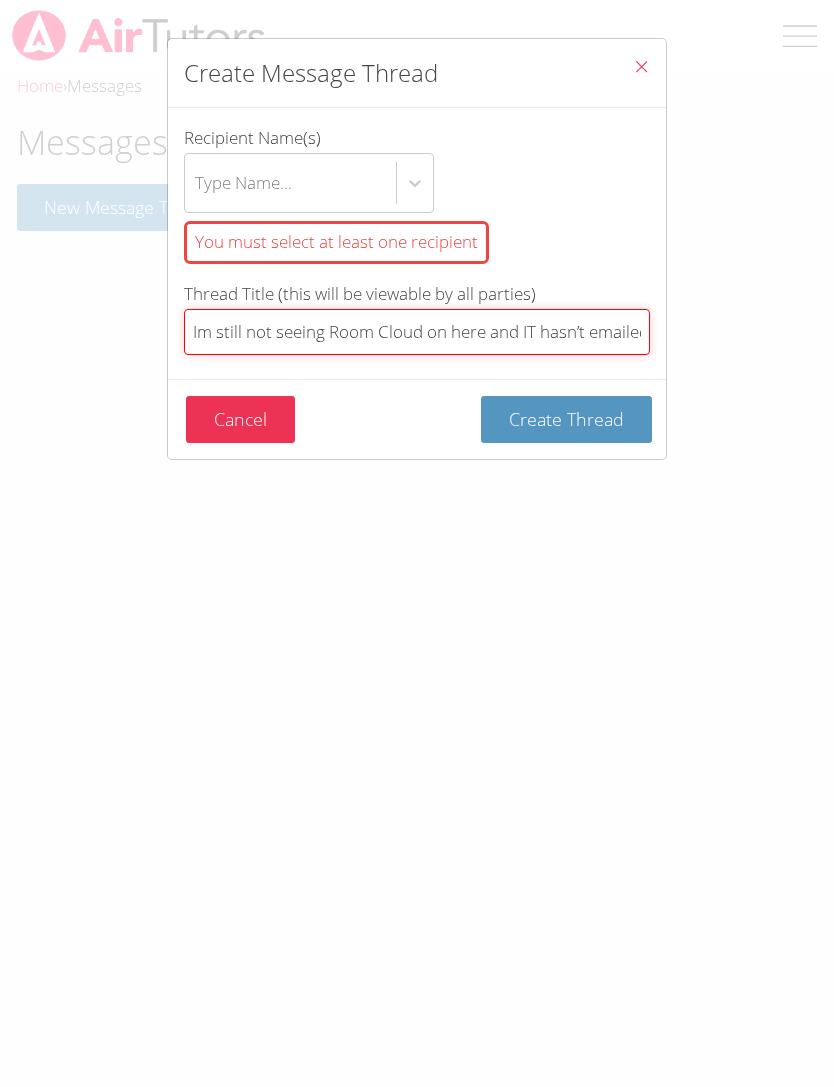 type on "Im still not seeing Room Cloud on here and IT hasn’t emailed me back yet" 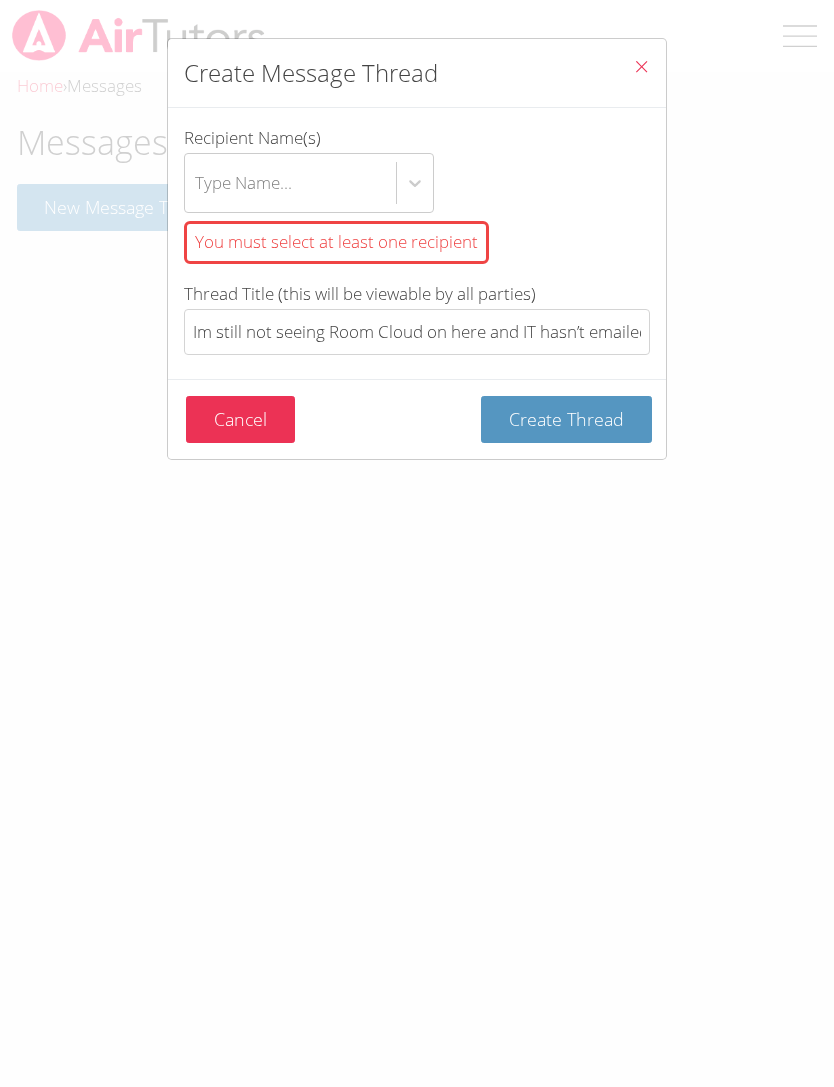 click on "Create Thread" at bounding box center [566, 419] 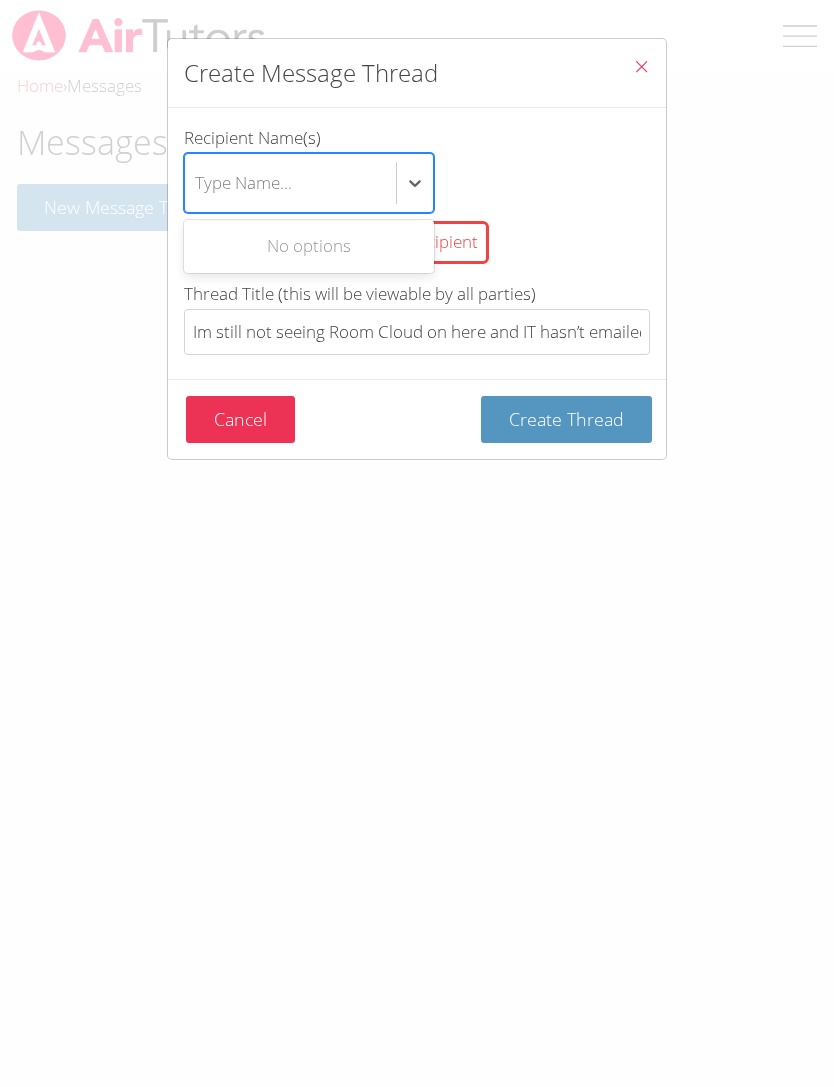 click on "No options" at bounding box center [309, 246] 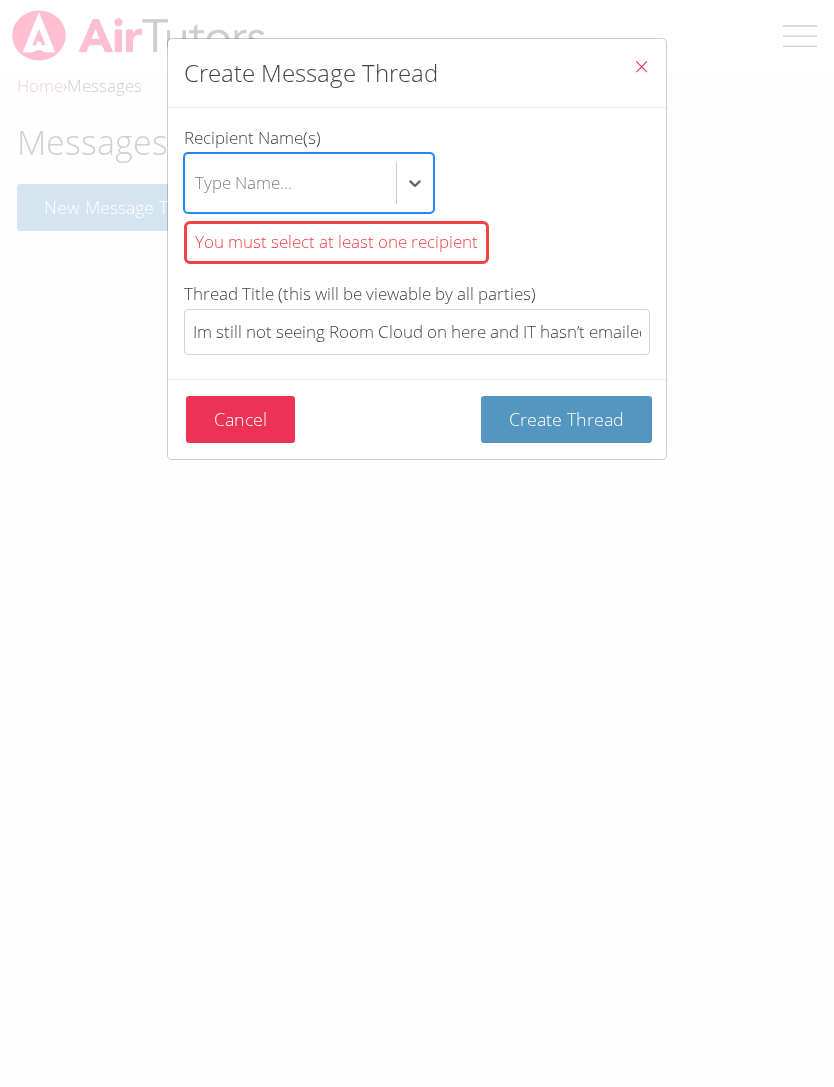 click at bounding box center (641, 69) 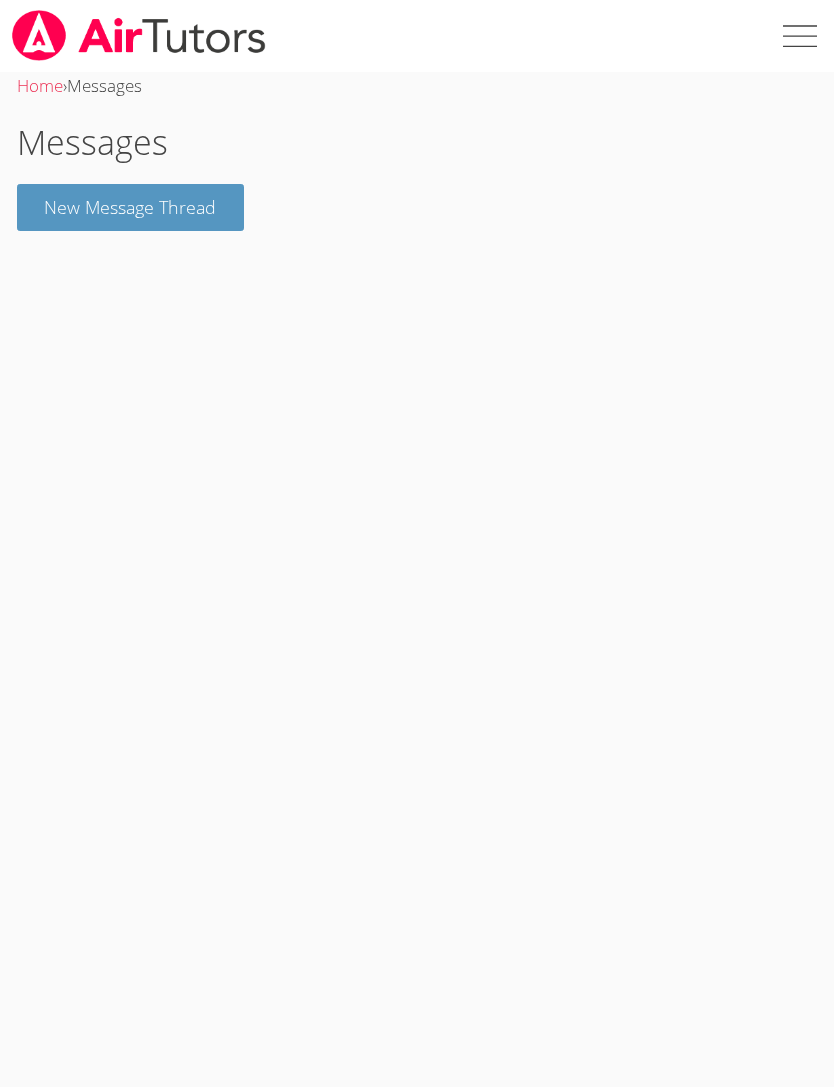 click at bounding box center [798, 36] 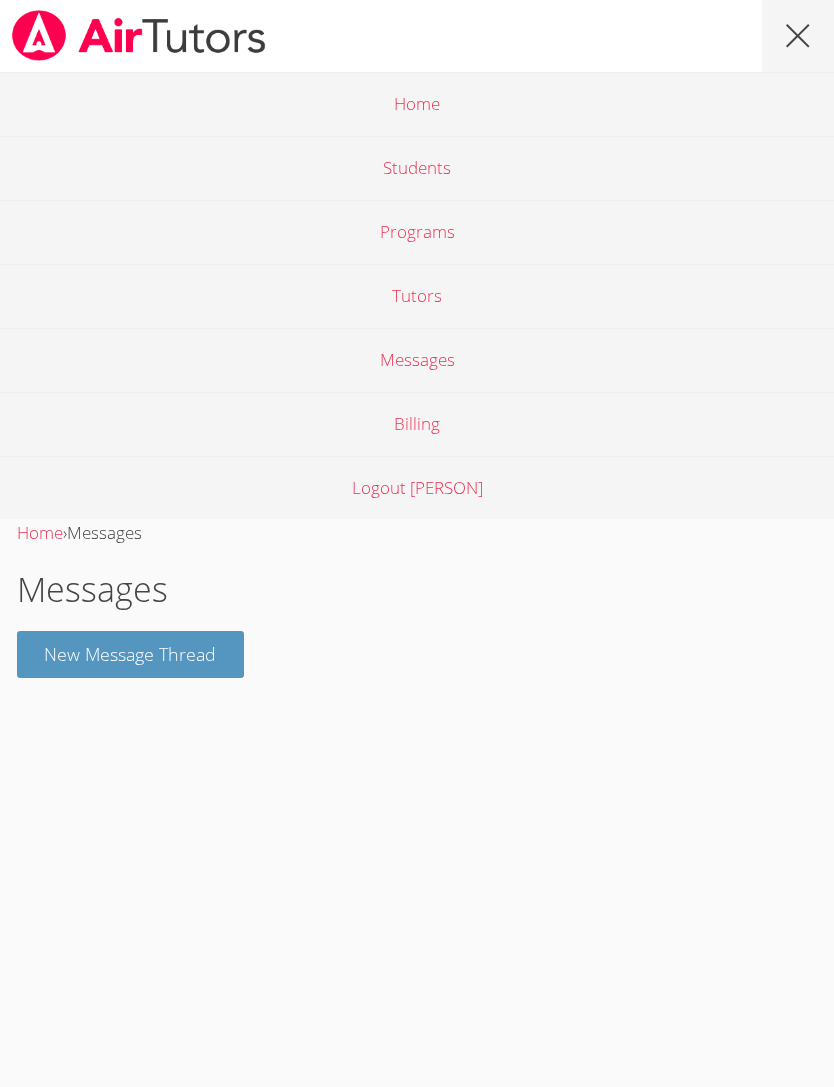 click on "Tutors" at bounding box center (417, 296) 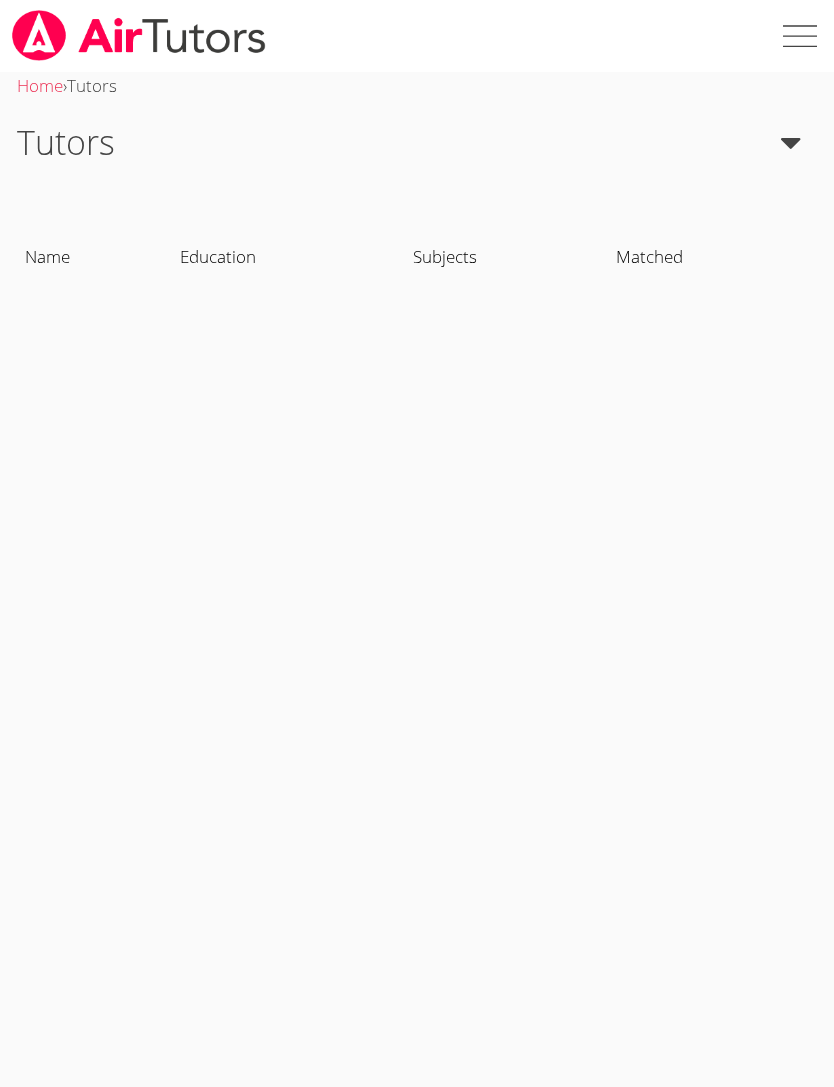 click at bounding box center (781, 143) 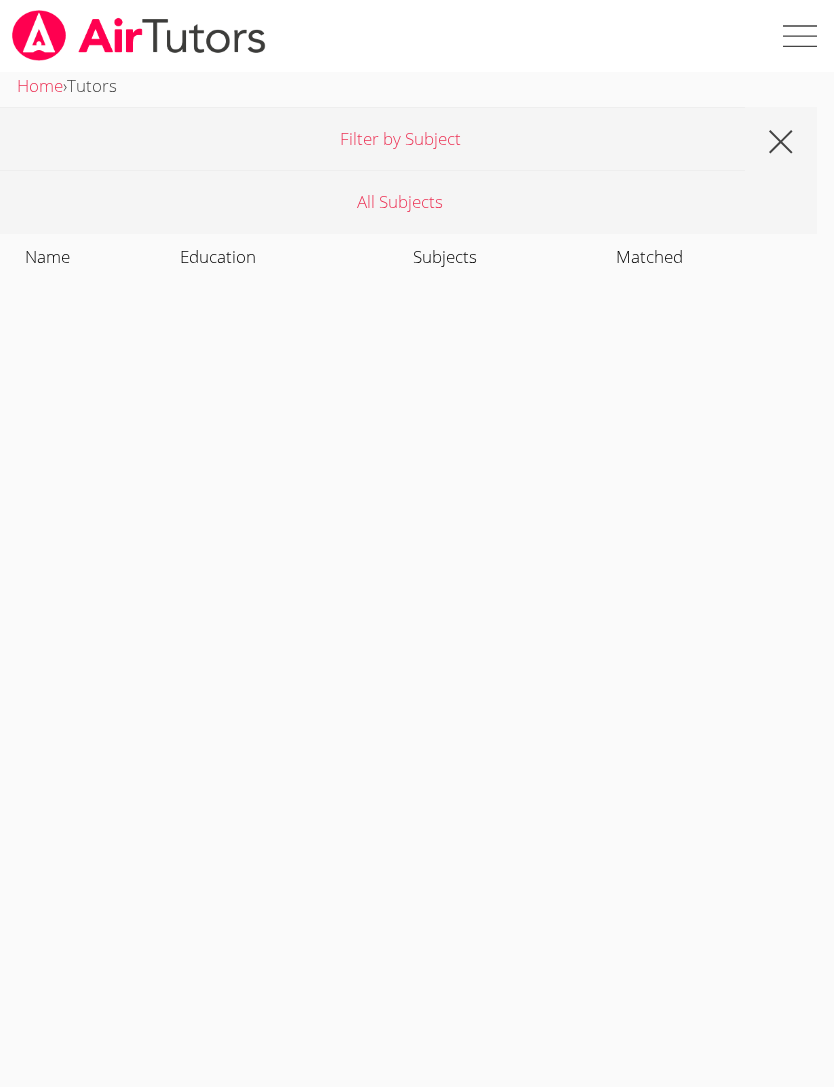 click on "Filter by Subject" at bounding box center [400, 139] 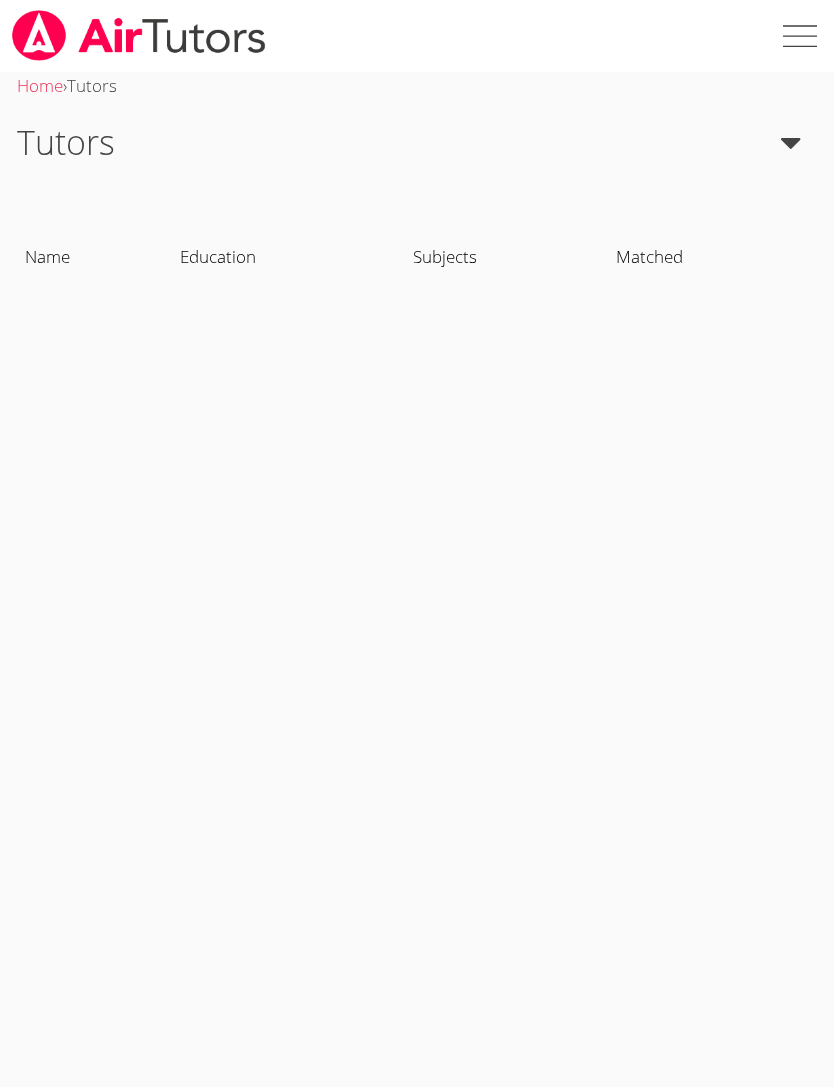 click at bounding box center (781, 143) 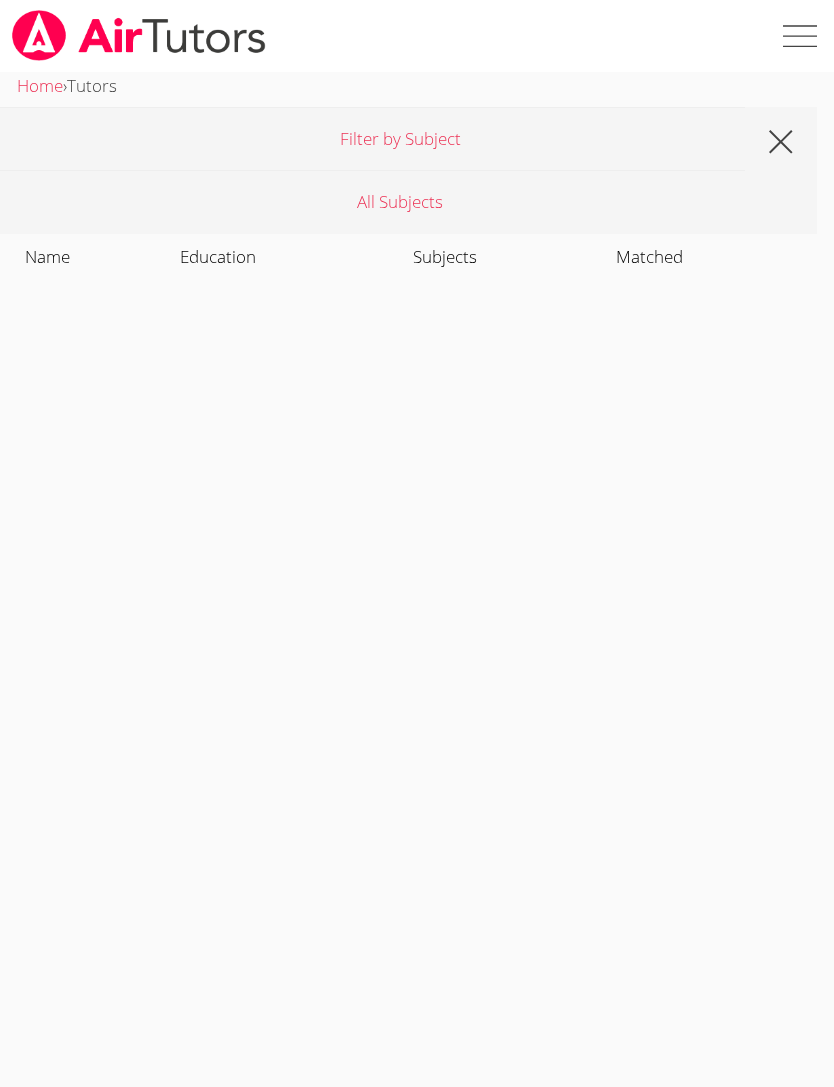 click at bounding box center (798, 36) 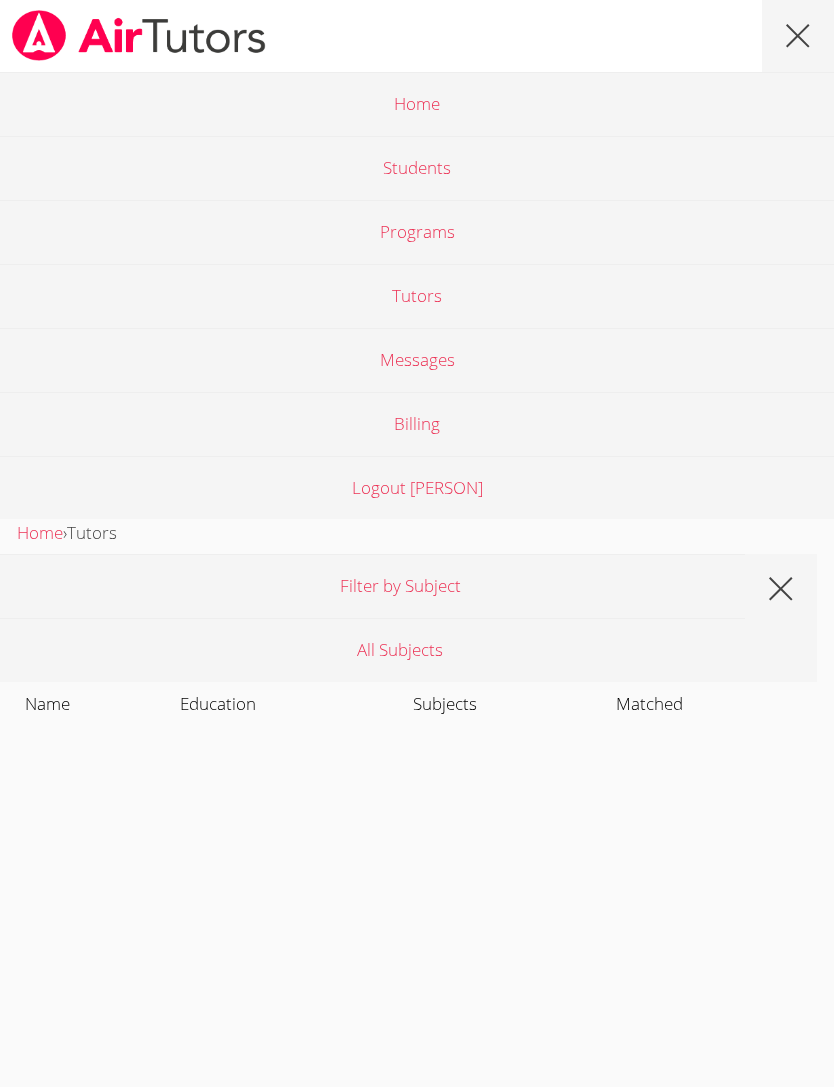 click on "Home" at bounding box center (417, 104) 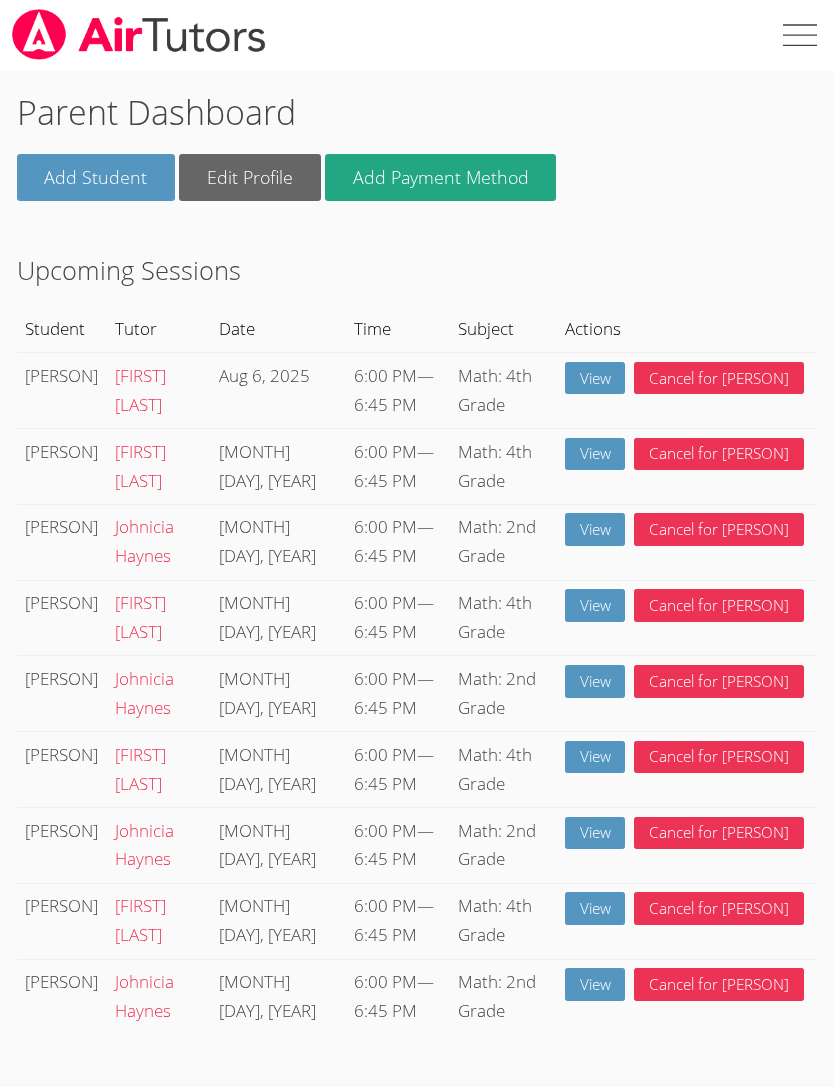 scroll, scrollTop: 0, scrollLeft: 0, axis: both 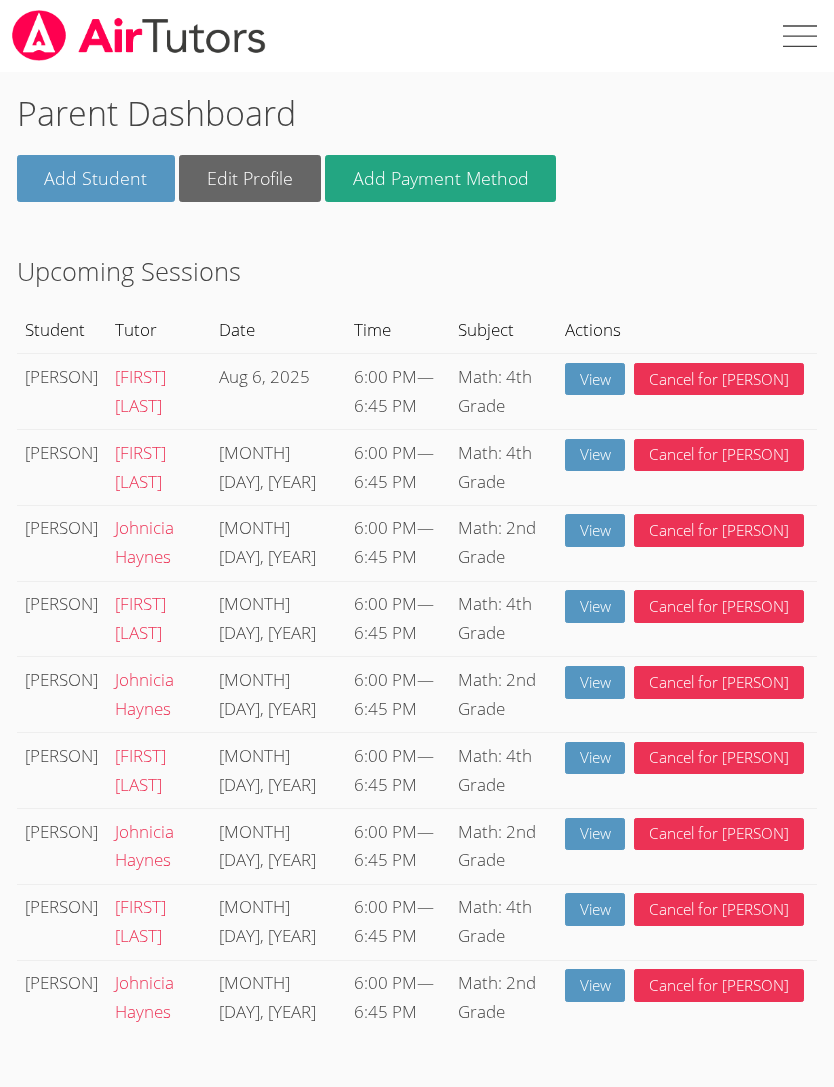 click on "Cancel for [PERSON]" at bounding box center (719, 379) 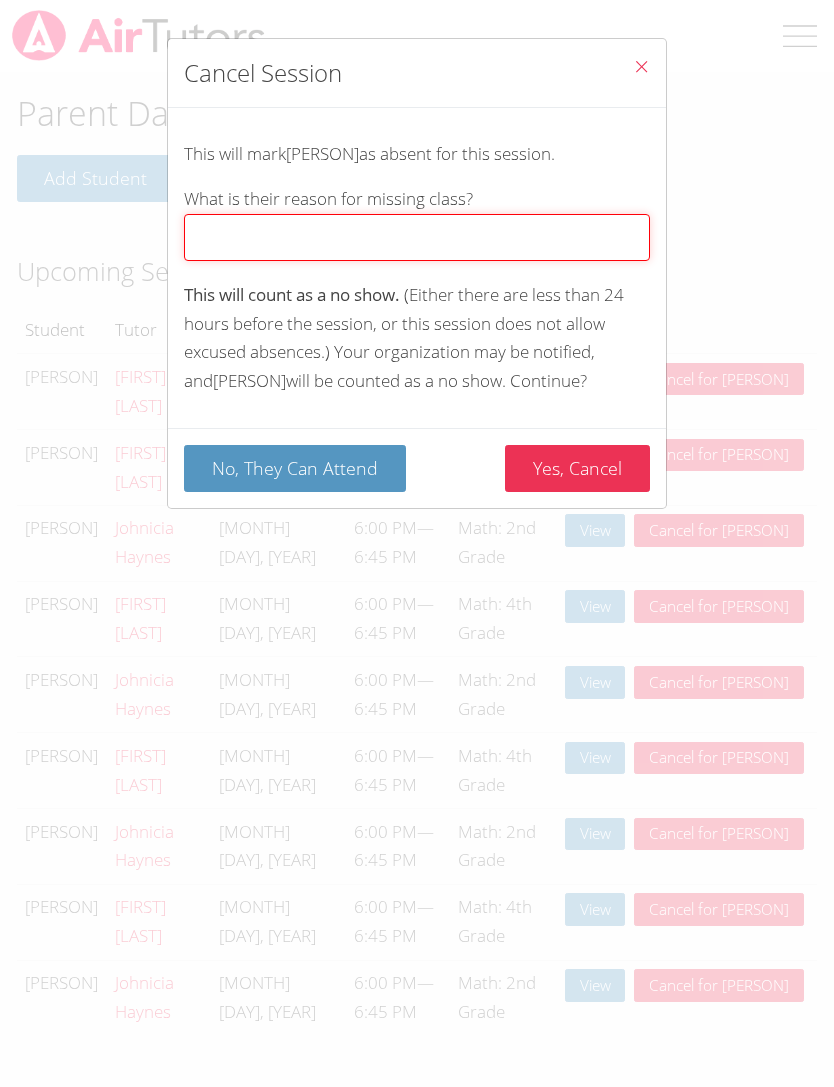 click on "What is their reason for missing class?" at bounding box center (417, 237) 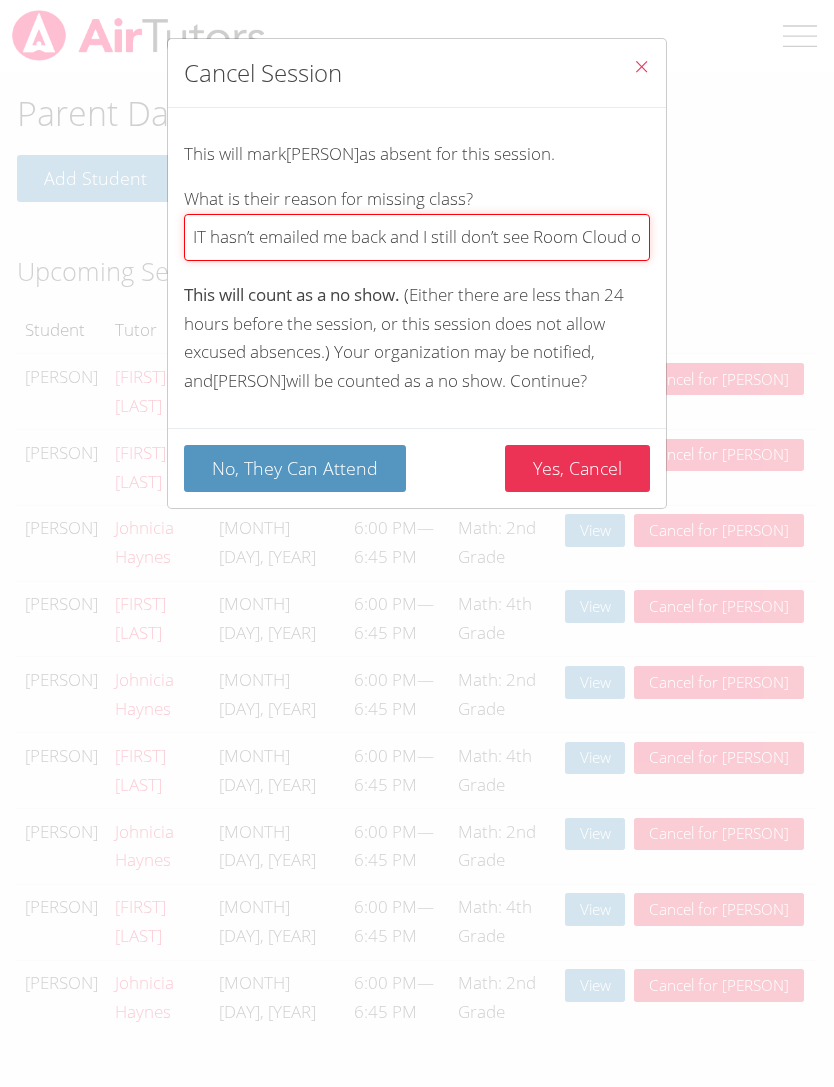 type on "IT hasn’t emailed me back and I still don’t see Room Cloud on here" 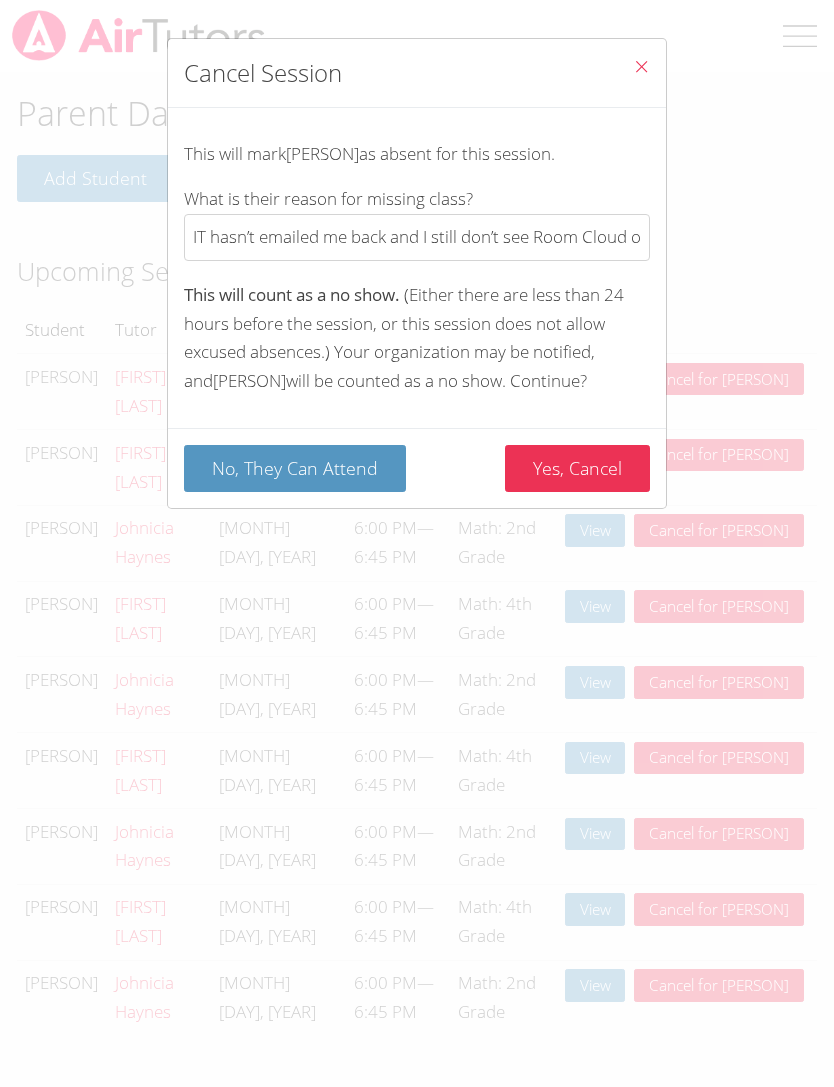 click on "Yes, Cancel" at bounding box center [577, 468] 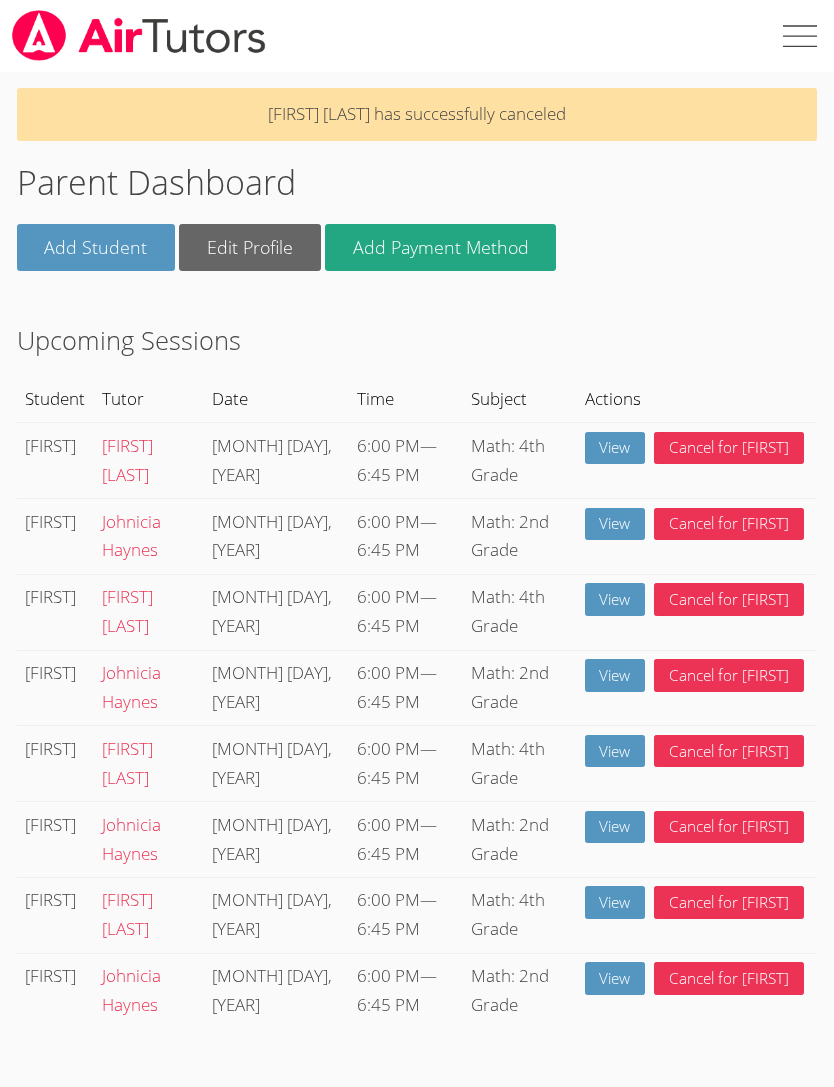 scroll, scrollTop: 0, scrollLeft: 0, axis: both 